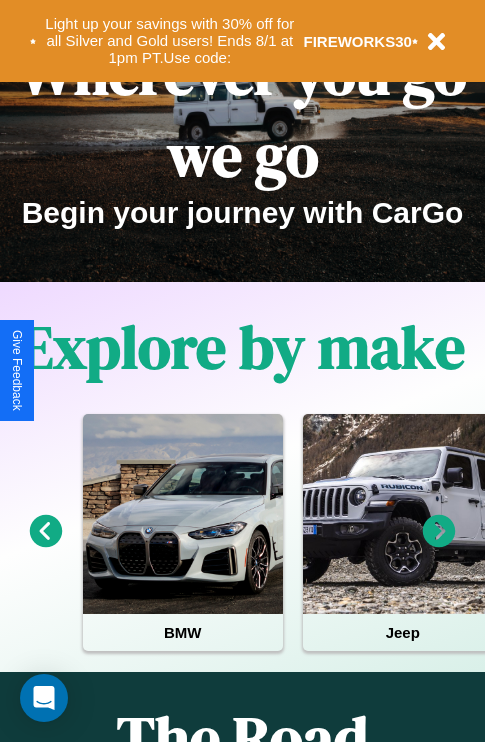 scroll, scrollTop: 308, scrollLeft: 0, axis: vertical 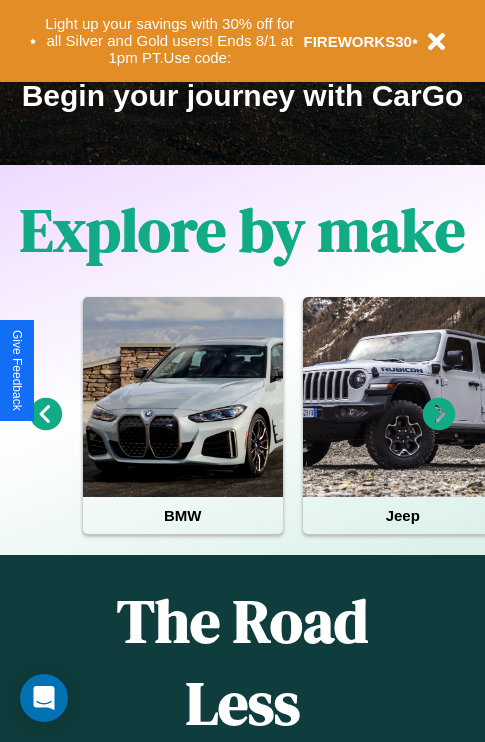 click 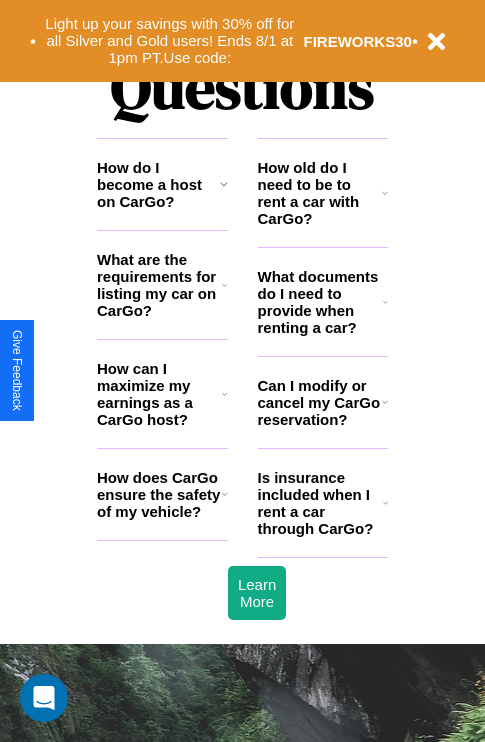 scroll, scrollTop: 2423, scrollLeft: 0, axis: vertical 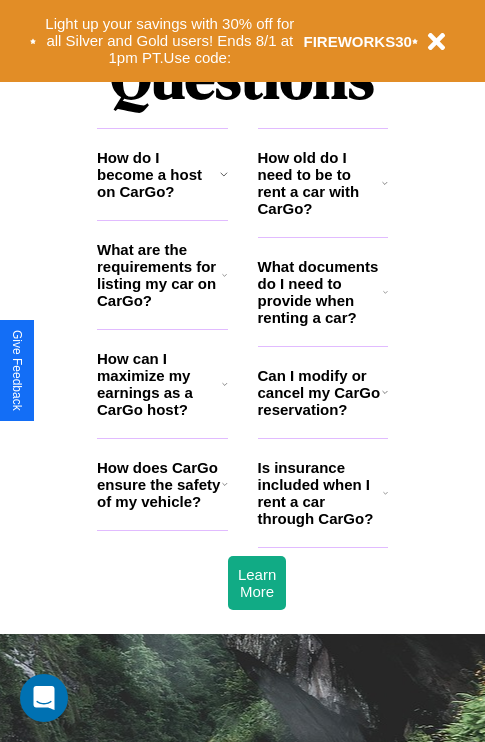 click 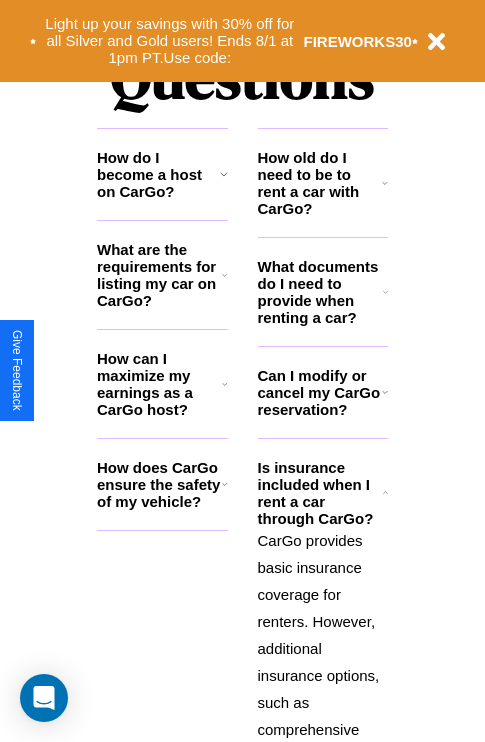 click 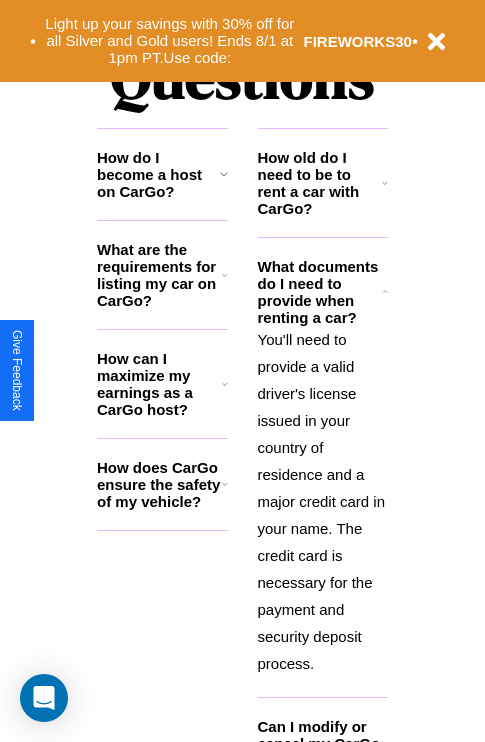 click 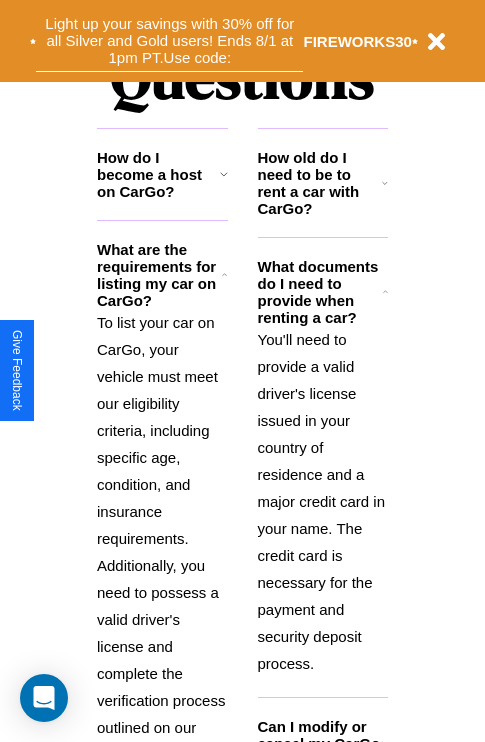 click on "Light up your savings with 30% off for all Silver and Gold users! Ends 8/1 at 1pm PT.  Use code:" at bounding box center (169, 41) 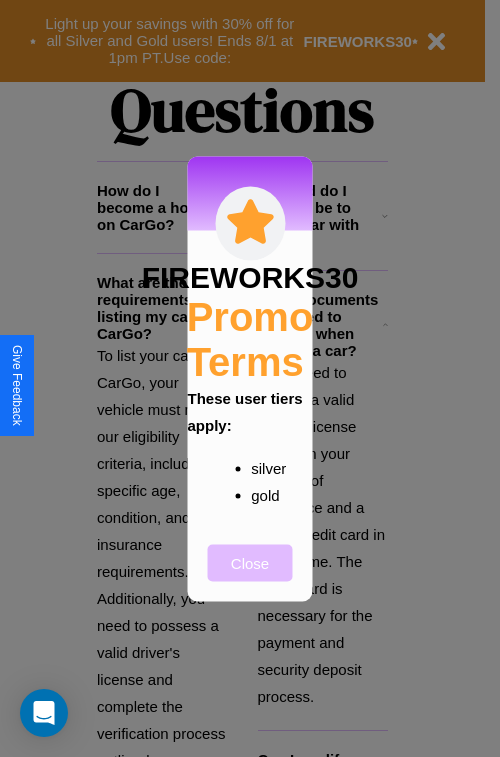 click on "Close" at bounding box center (250, 562) 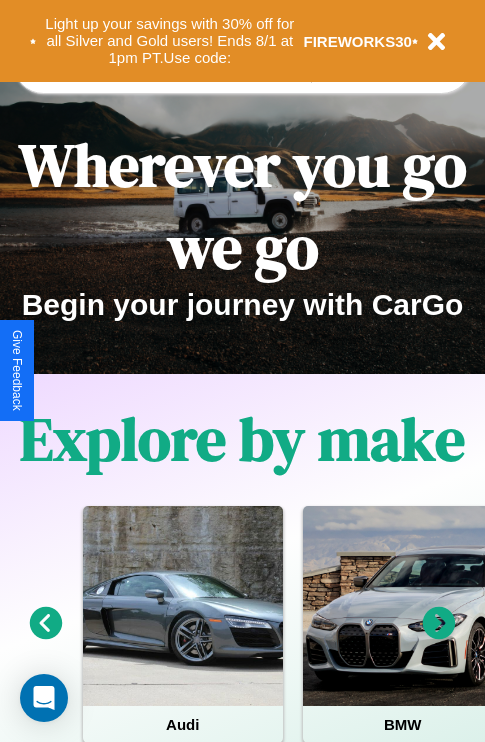 scroll, scrollTop: 0, scrollLeft: 0, axis: both 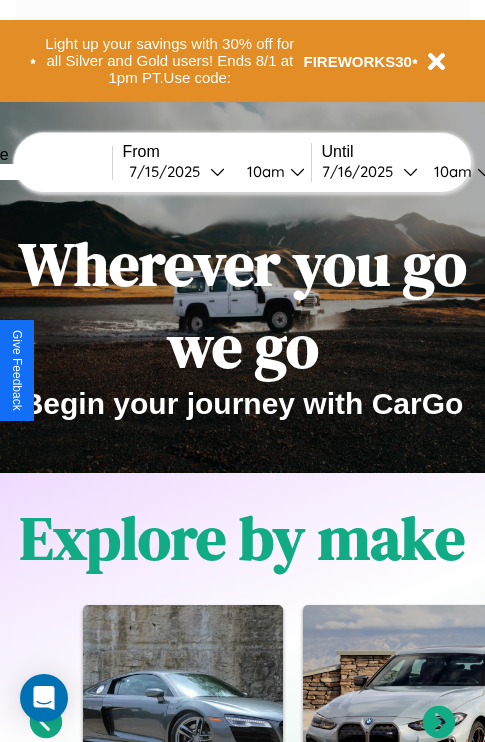 click at bounding box center (37, 172) 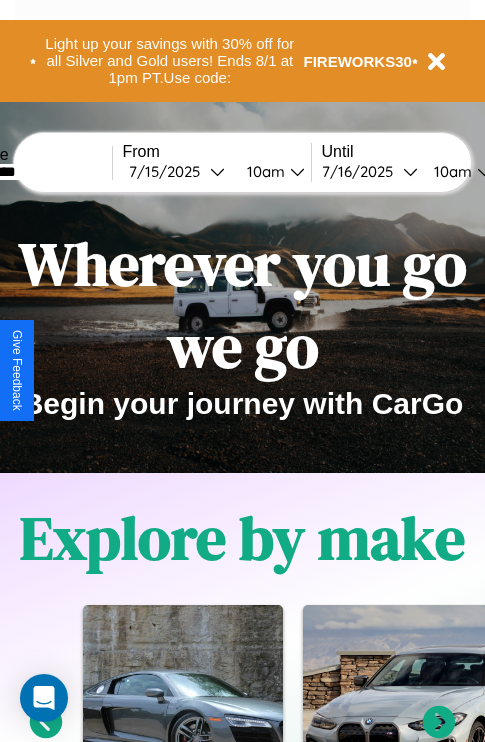 type on "*********" 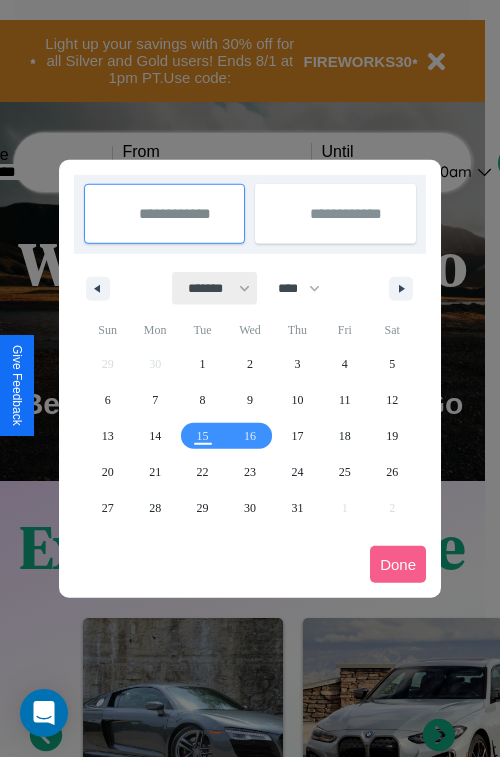 click on "******* ******** ***** ***** *** **** **** ****** ********* ******* ******** ********" at bounding box center (215, 288) 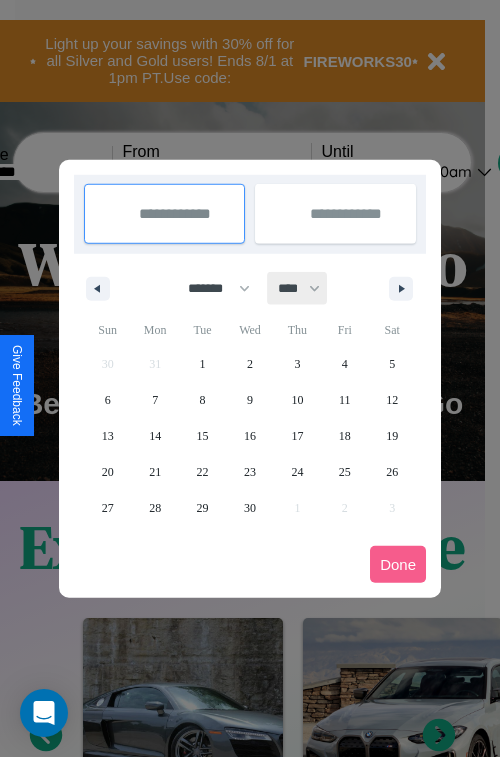 click on "**** **** **** **** **** **** **** **** **** **** **** **** **** **** **** **** **** **** **** **** **** **** **** **** **** **** **** **** **** **** **** **** **** **** **** **** **** **** **** **** **** **** **** **** **** **** **** **** **** **** **** **** **** **** **** **** **** **** **** **** **** **** **** **** **** **** **** **** **** **** **** **** **** **** **** **** **** **** **** **** **** **** **** **** **** **** **** **** **** **** **** **** **** **** **** **** **** **** **** **** **** **** **** **** **** **** **** **** **** **** **** **** **** **** **** **** **** **** **** **** ****" at bounding box center (298, 288) 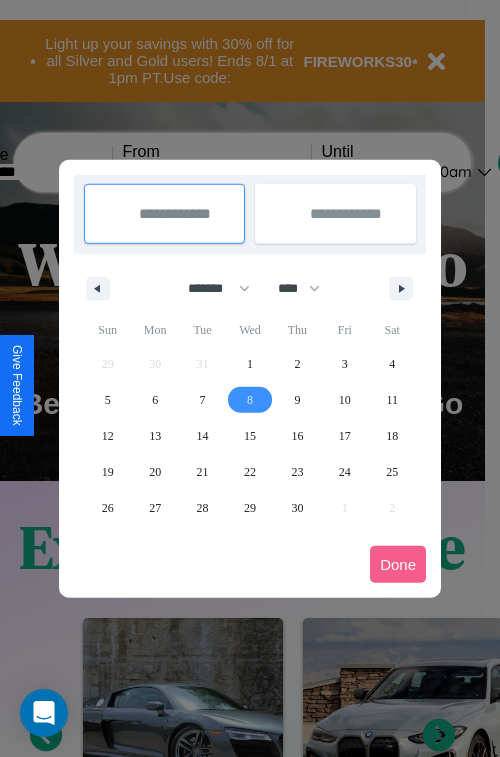 click on "8" at bounding box center (250, 400) 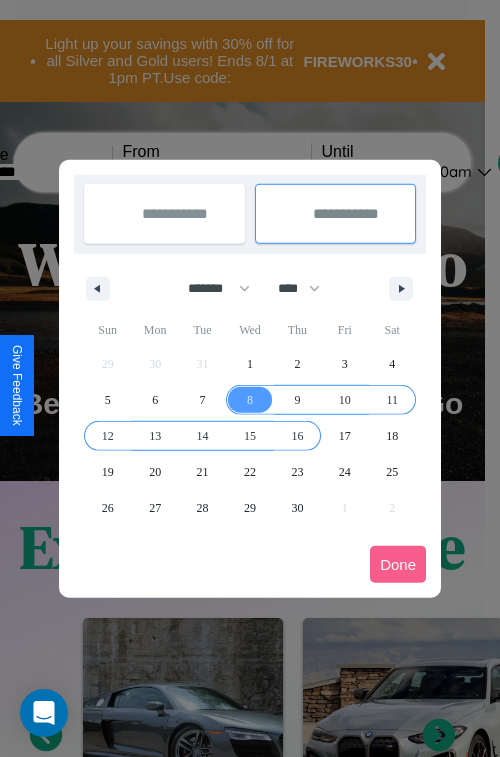click on "16" at bounding box center [297, 436] 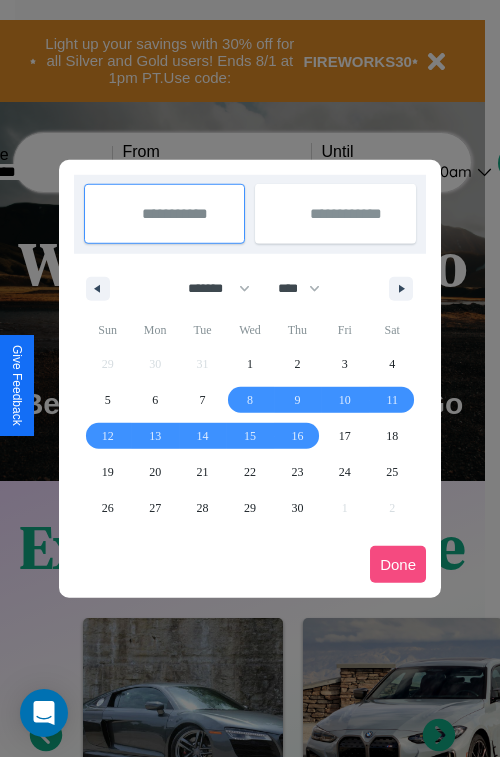 click on "Done" at bounding box center [398, 564] 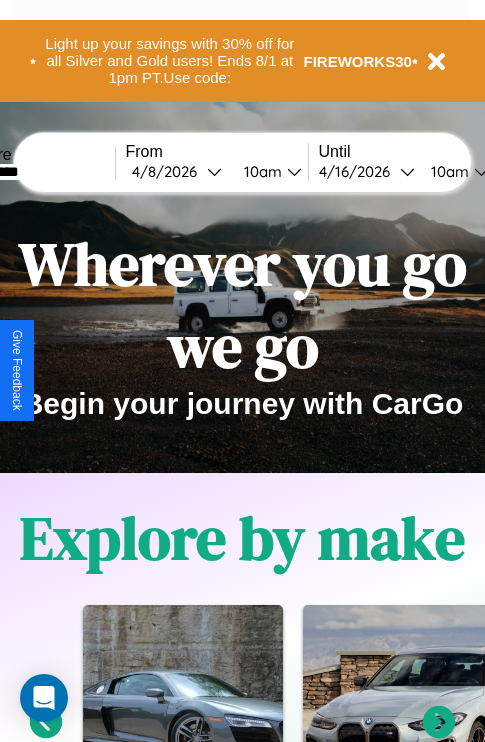 click on "10am" at bounding box center [260, 171] 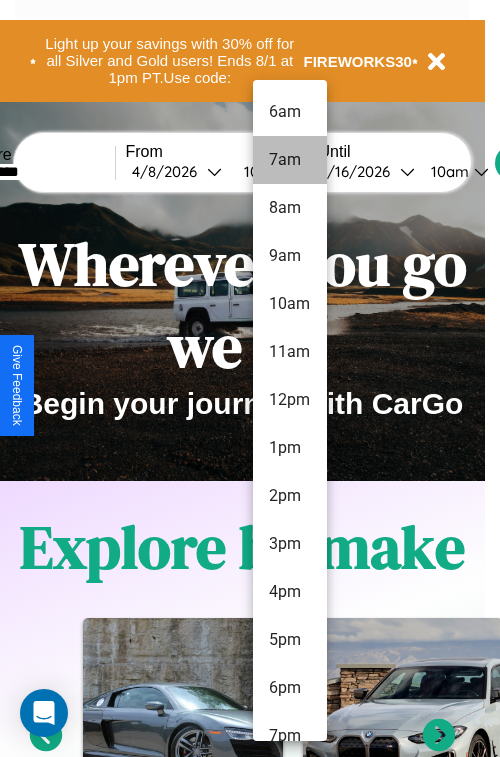 click on "7am" at bounding box center (290, 160) 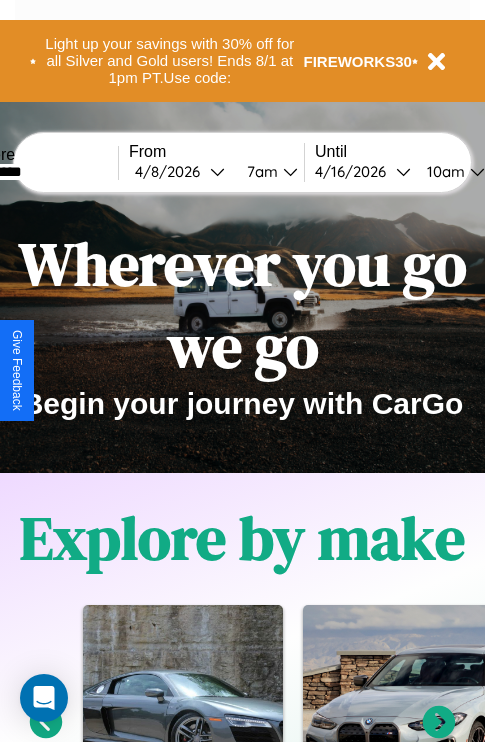 click on "10am" at bounding box center (443, 171) 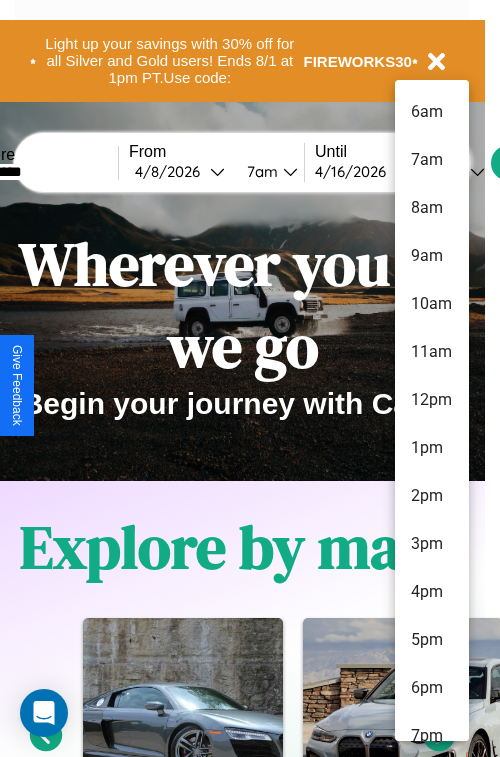 click on "12pm" at bounding box center (432, 400) 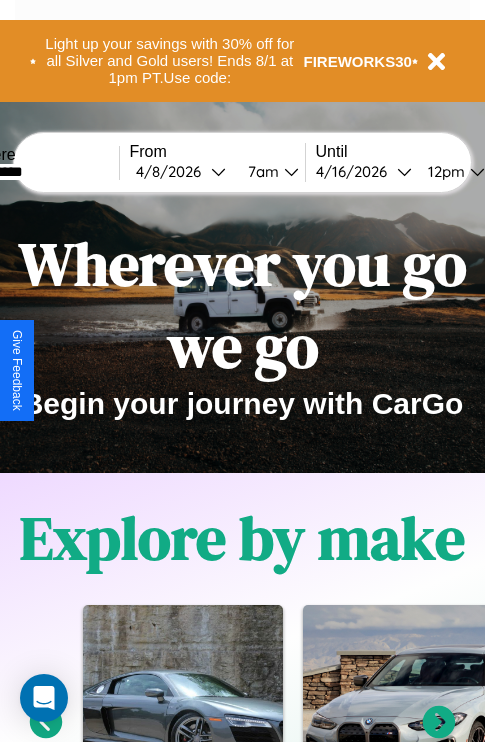 scroll, scrollTop: 0, scrollLeft: 67, axis: horizontal 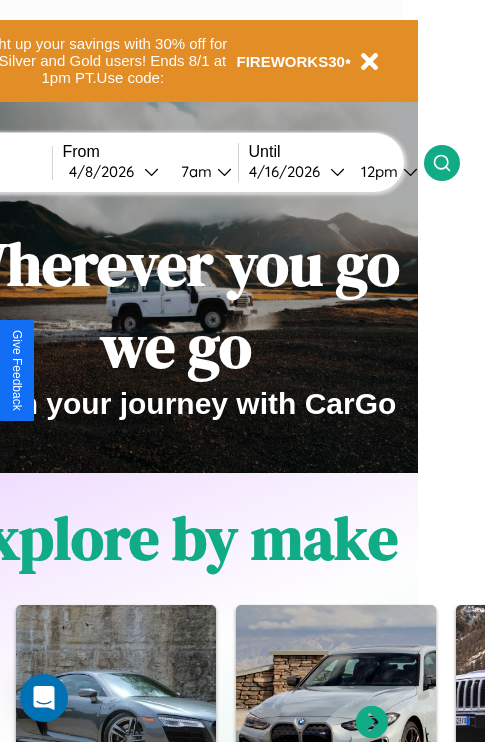 click 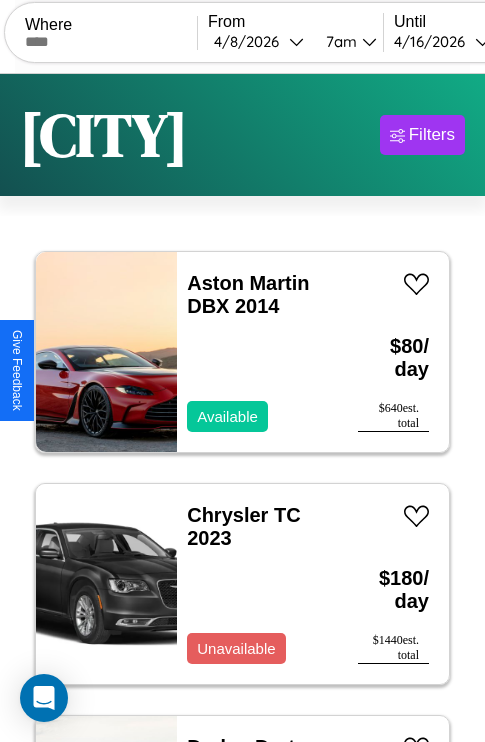 scroll, scrollTop: 89, scrollLeft: 0, axis: vertical 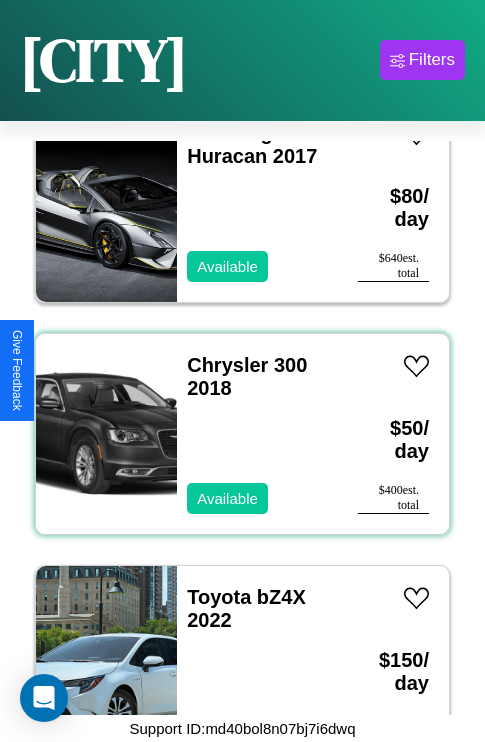 click on "Chrysler 300 [YEAR] Available" at bounding box center [257, 434] 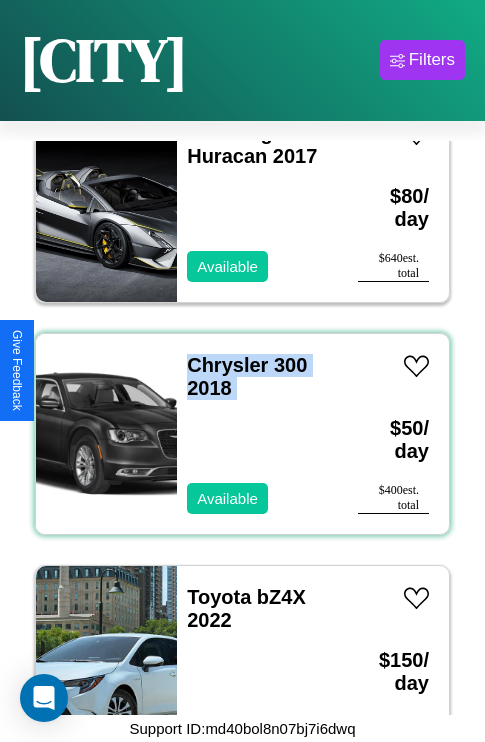 click on "Chrysler 300 [YEAR] Available" at bounding box center (257, 434) 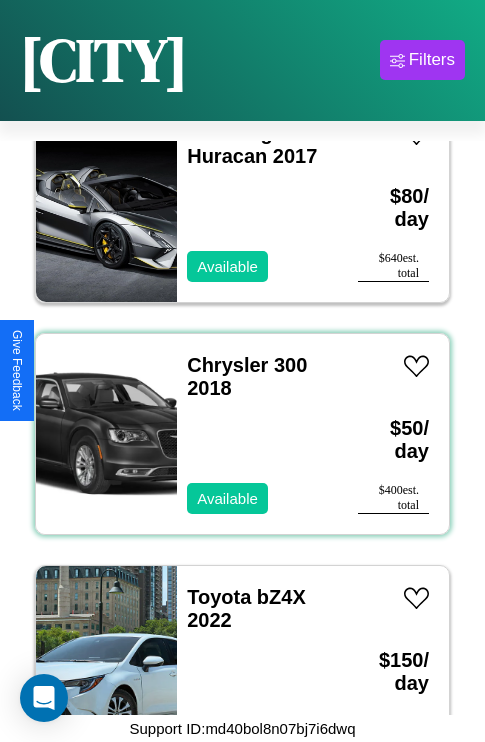 click on "Chrysler 300 [YEAR] Available" at bounding box center [257, 434] 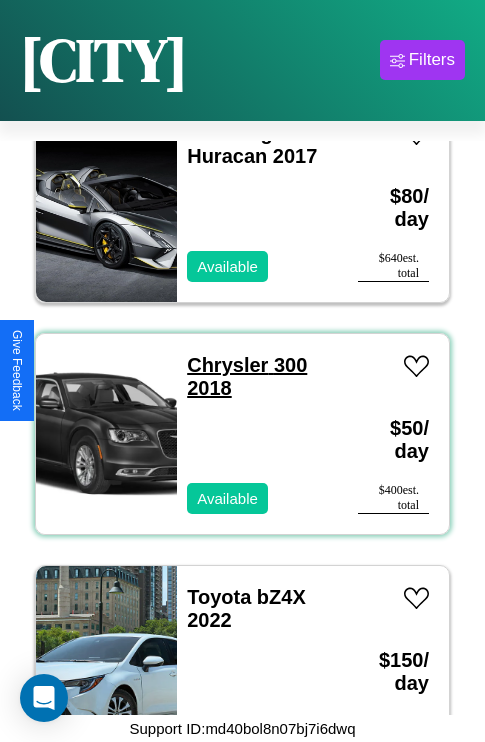 click on "Chrysler 300 [YEAR]" at bounding box center (247, 376) 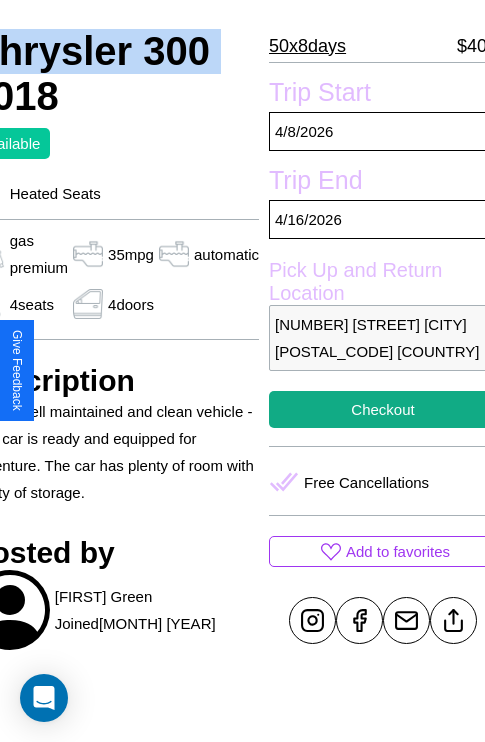 scroll, scrollTop: 499, scrollLeft: 107, axis: both 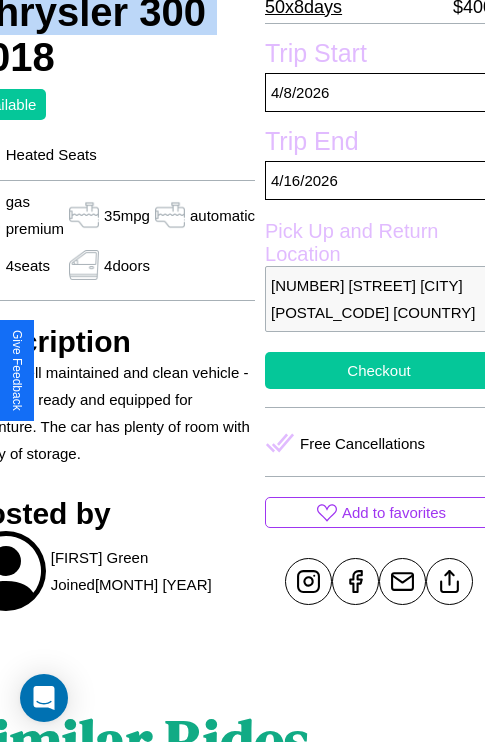 click on "Checkout" at bounding box center [379, 370] 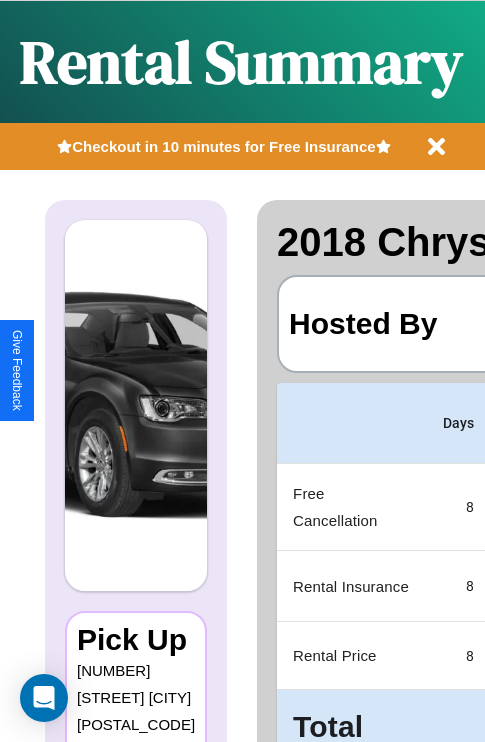 scroll, scrollTop: 0, scrollLeft: 378, axis: horizontal 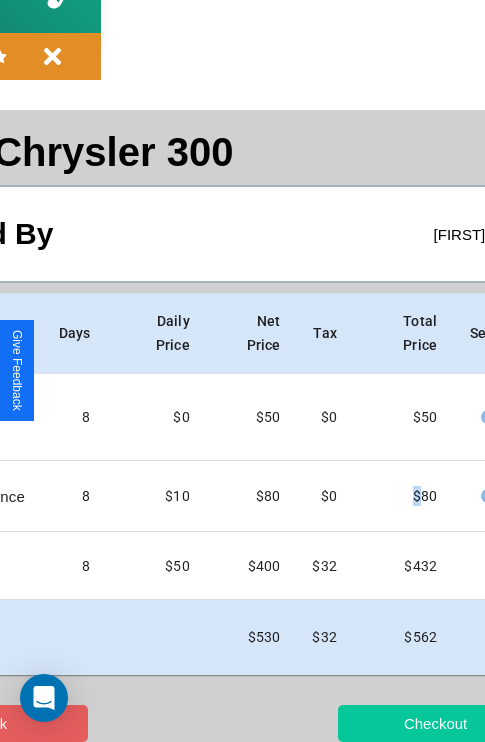 click on "Checkout" at bounding box center (435, 723) 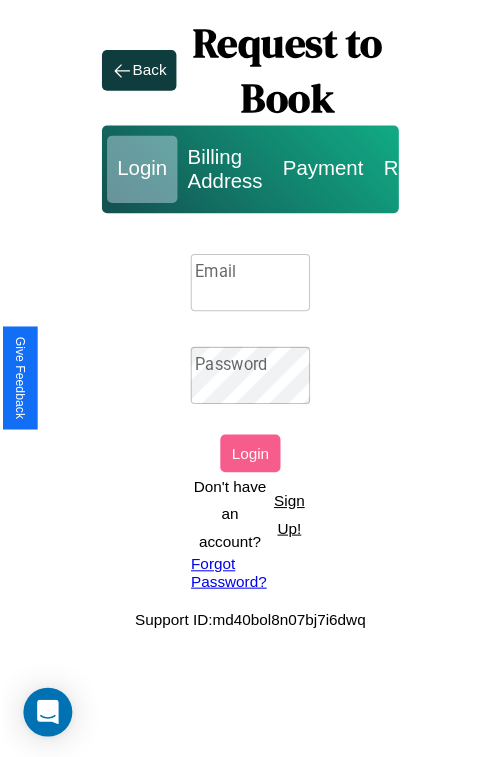 scroll, scrollTop: 0, scrollLeft: 0, axis: both 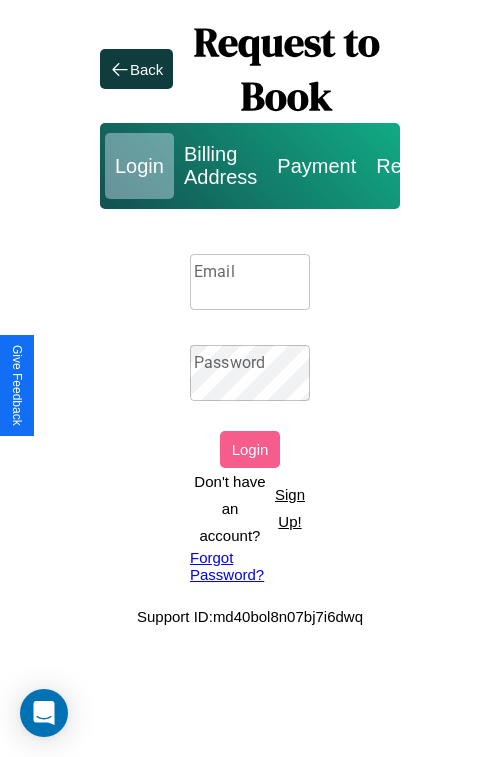 click on "Sign Up!" at bounding box center (290, 508) 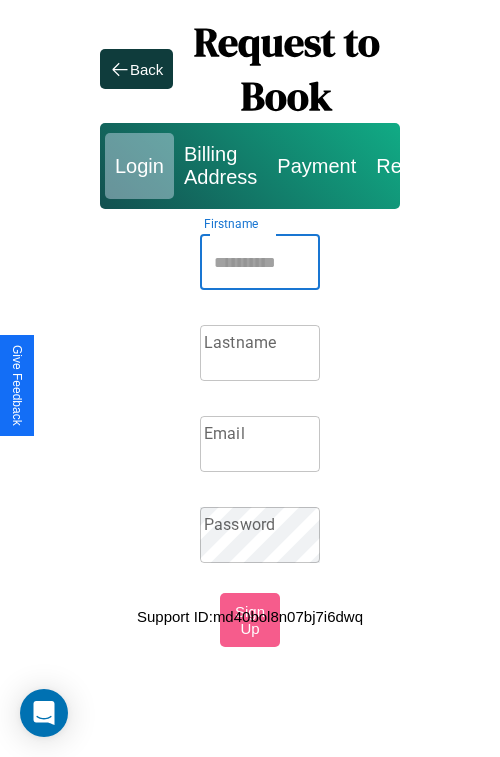 click on "Firstname" at bounding box center (260, 262) 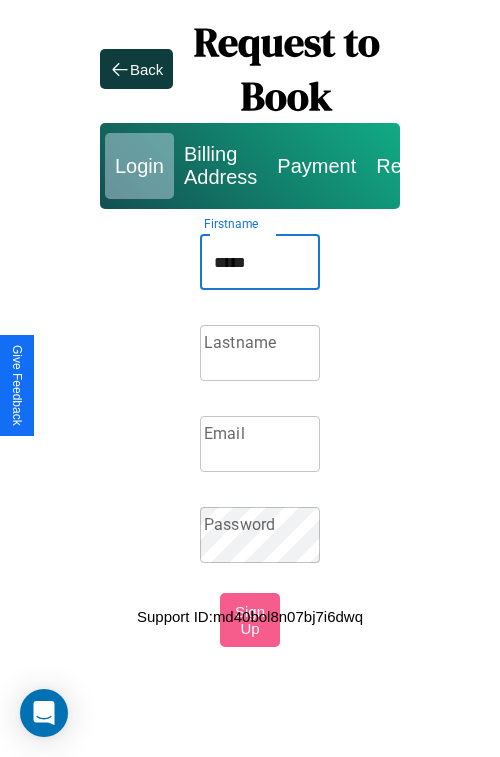 type on "*****" 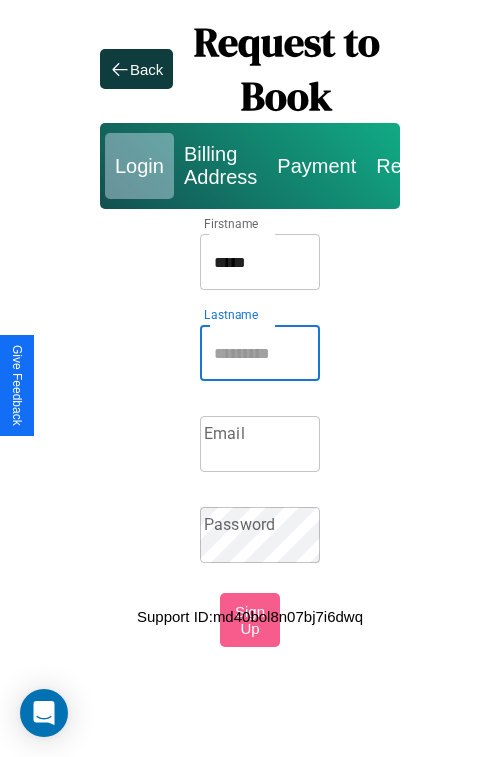 click on "Lastname" at bounding box center (260, 353) 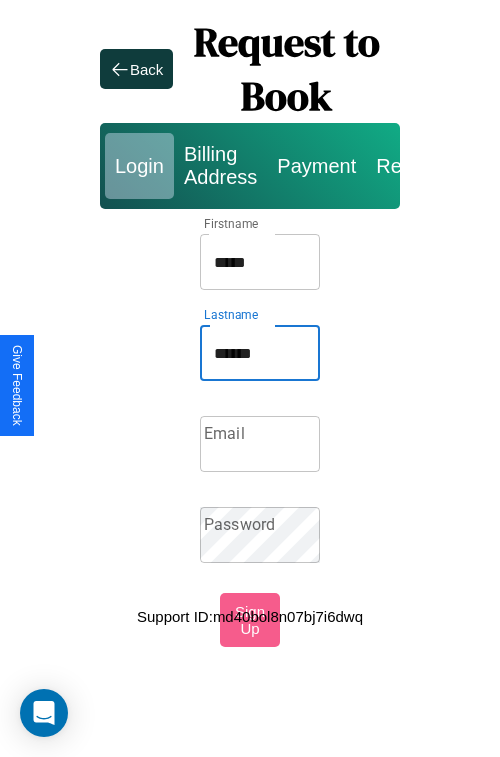 type on "******" 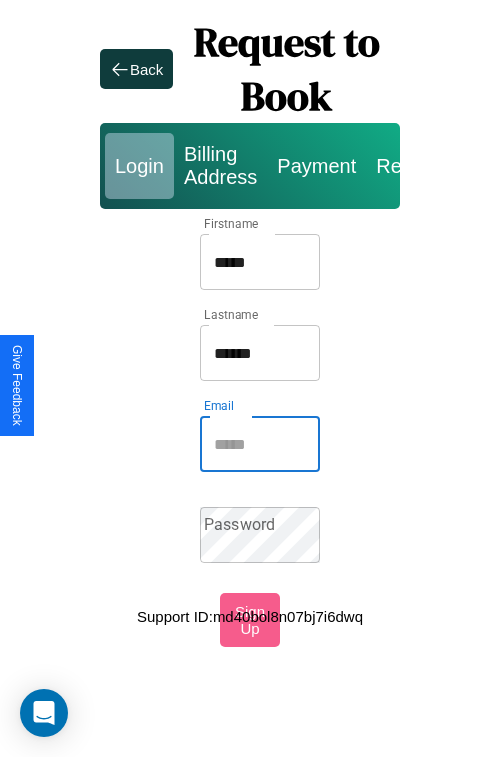 click on "Email" at bounding box center (260, 444) 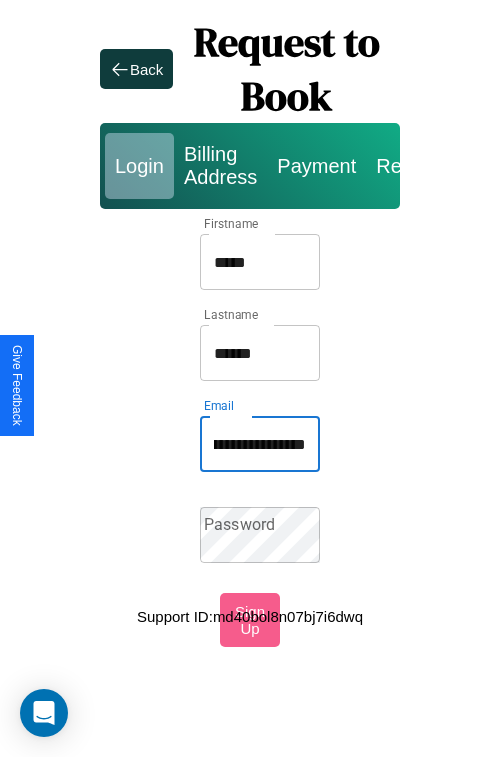scroll, scrollTop: 0, scrollLeft: 94, axis: horizontal 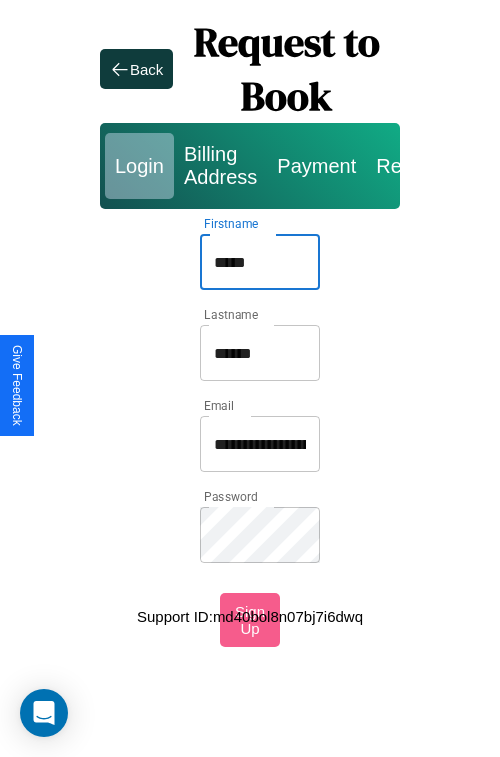 click on "*****" at bounding box center (260, 262) 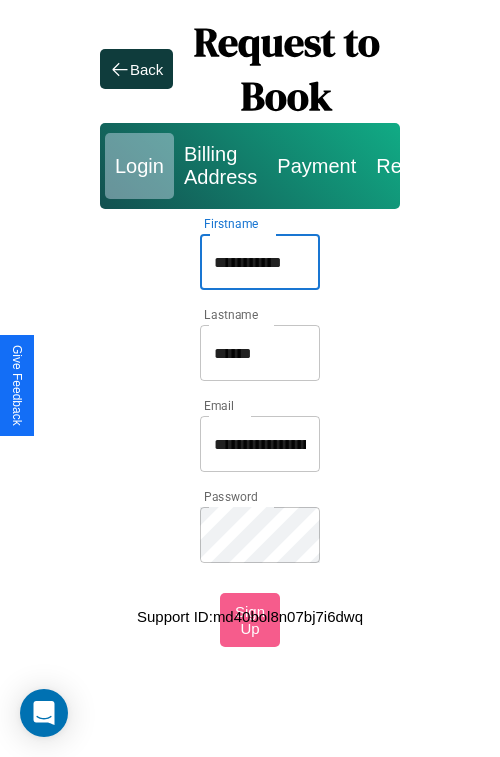 type on "**********" 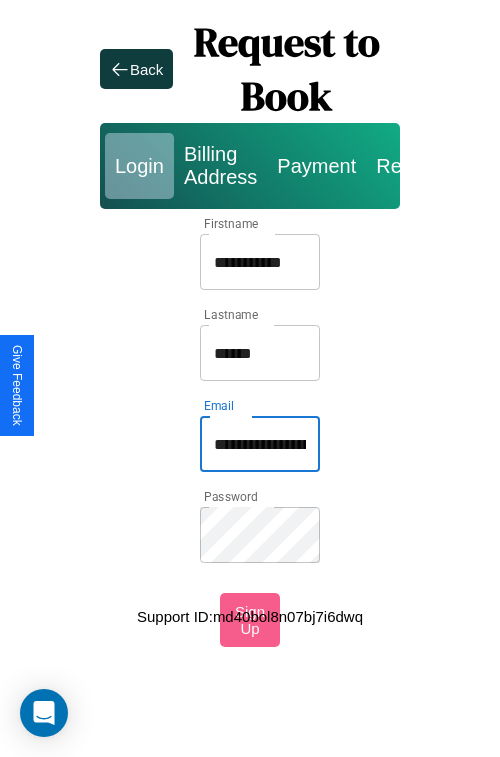 click on "**********" at bounding box center [260, 444] 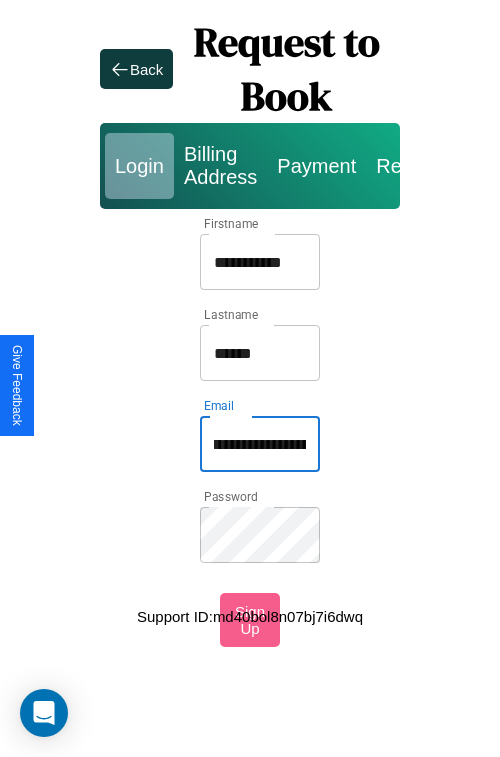 scroll, scrollTop: 0, scrollLeft: 16, axis: horizontal 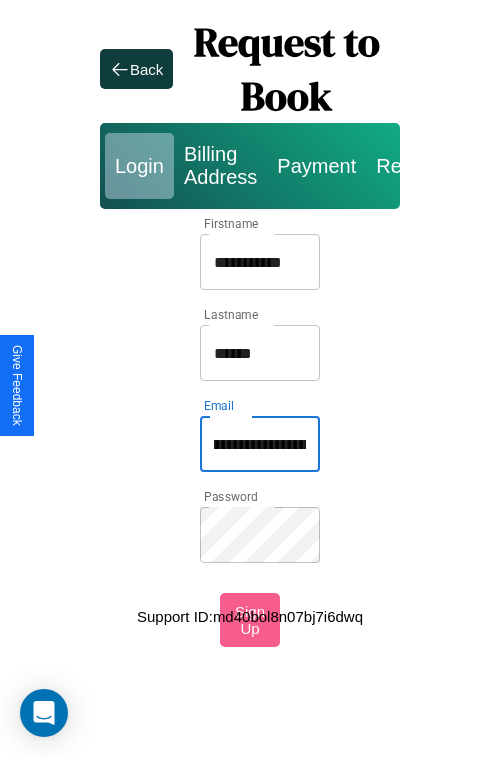 type on "**********" 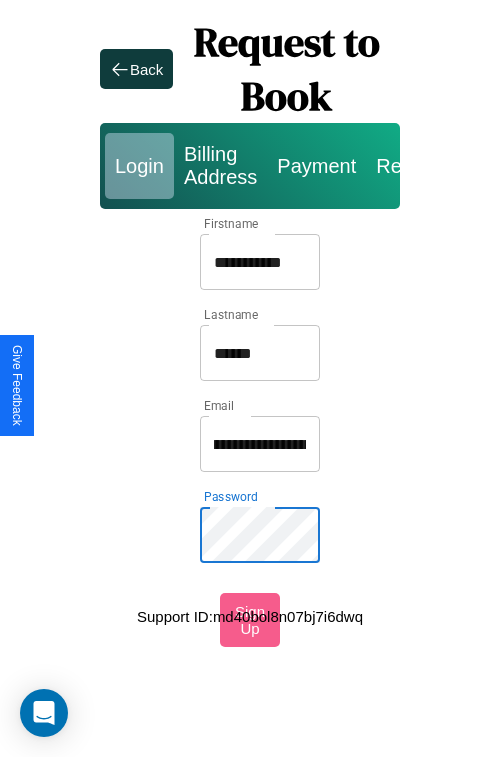 scroll, scrollTop: 0, scrollLeft: 0, axis: both 